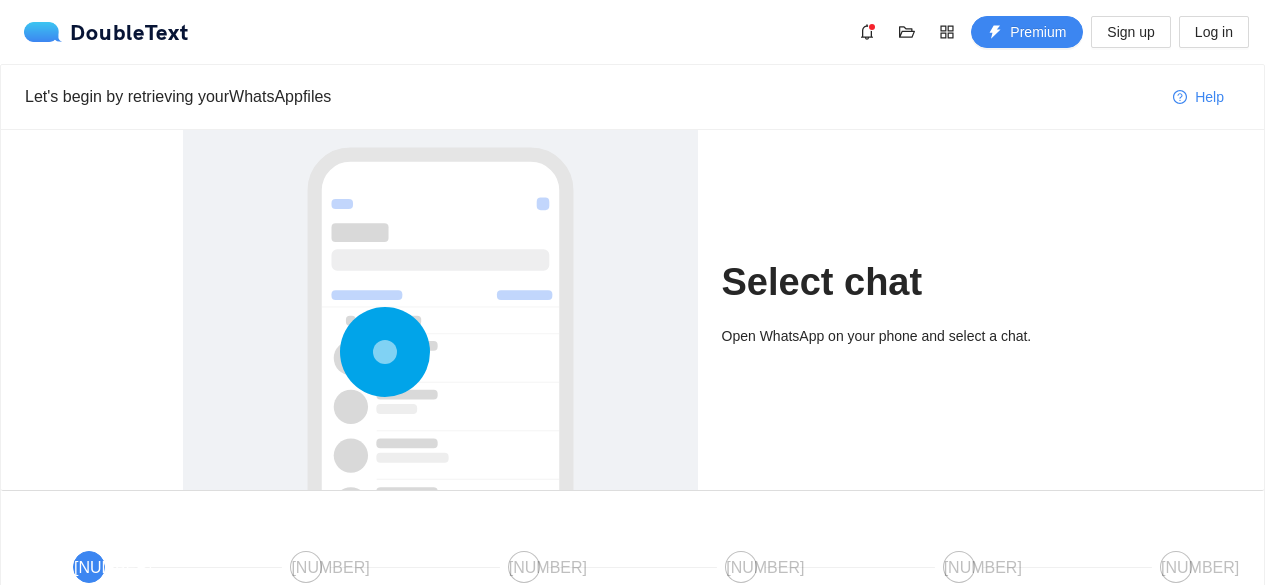 scroll, scrollTop: 0, scrollLeft: 0, axis: both 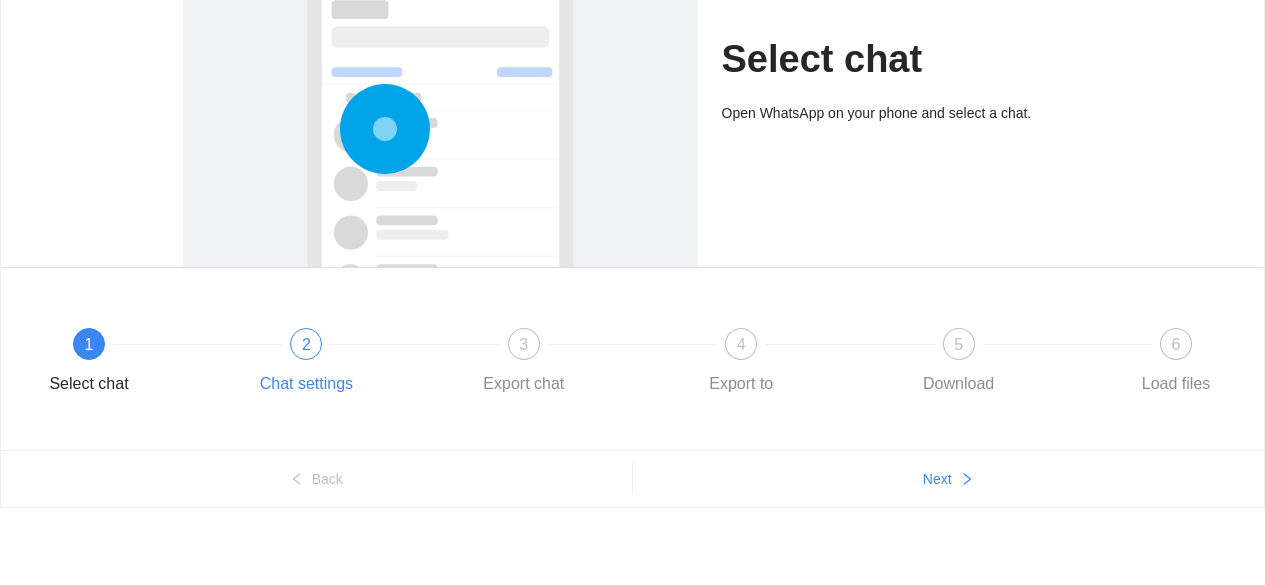 click on "2 Chat settings" at bounding box center [356, 364] 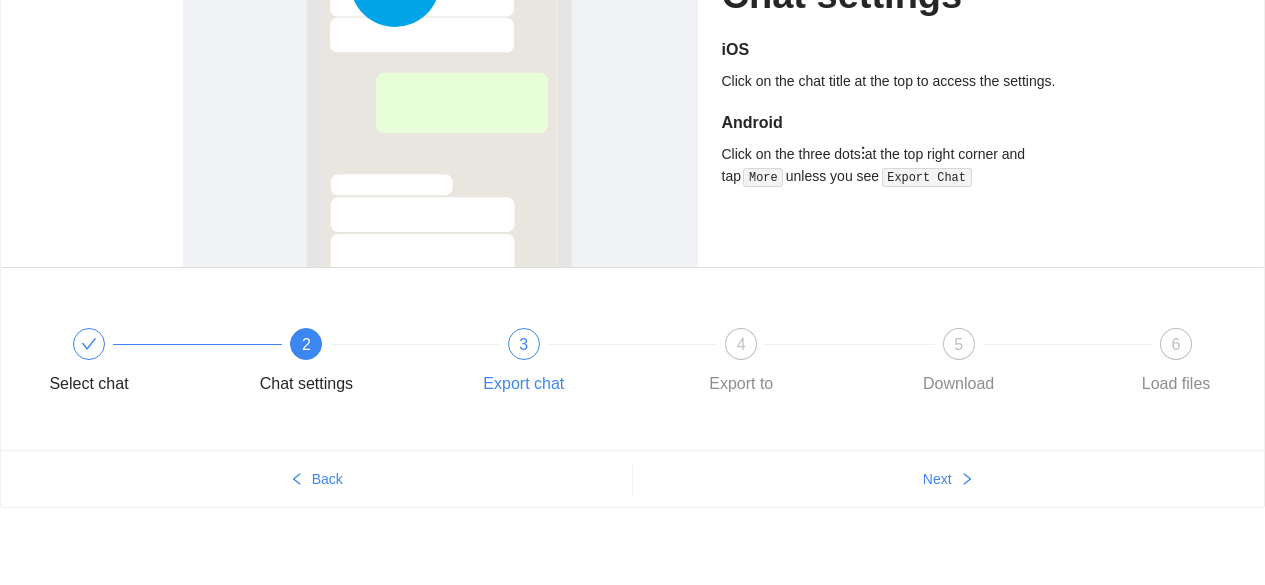 click on "3" at bounding box center (523, 344) 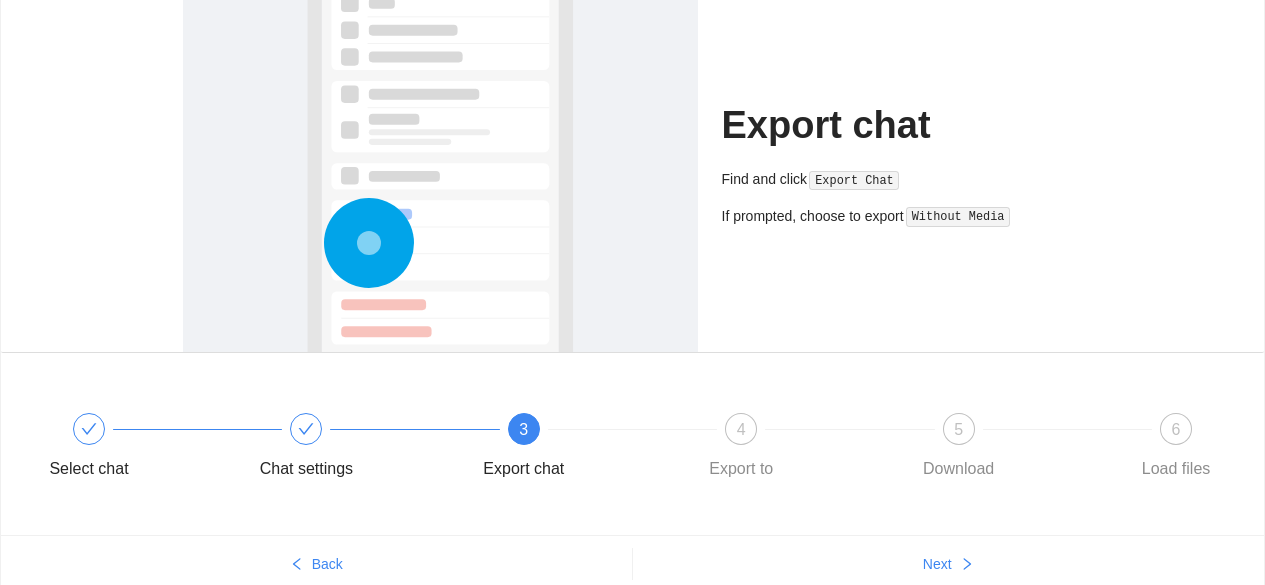 scroll, scrollTop: 134, scrollLeft: 0, axis: vertical 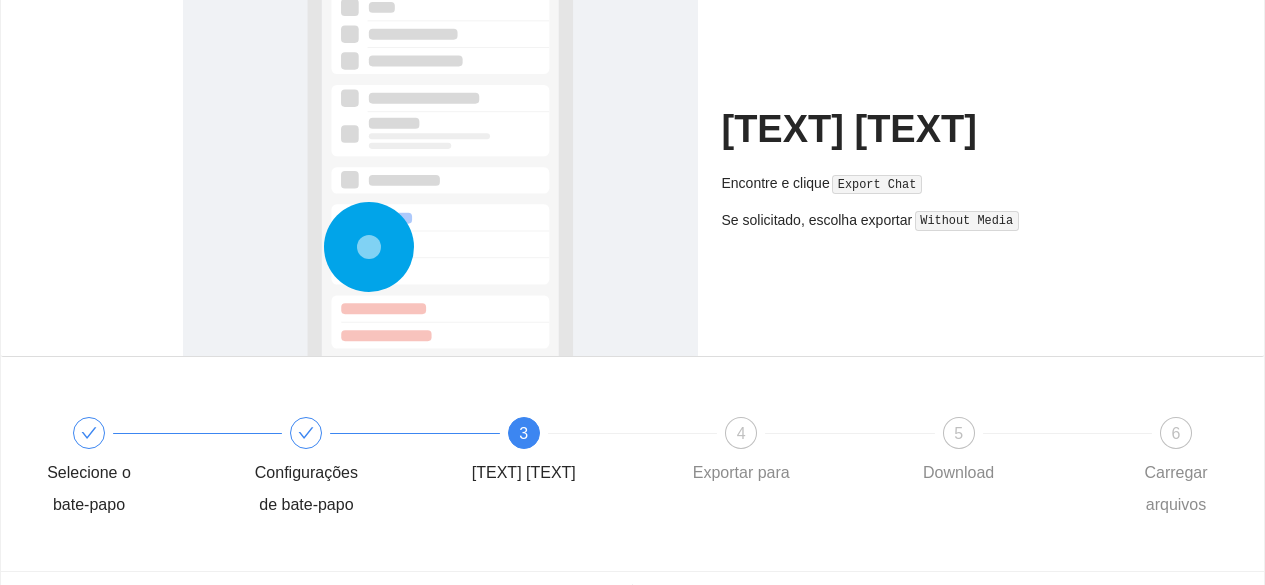 click on "[TEXT] [TEXT] [TEXT] [TEXT] [TEXT] [TEXT] [TEXT] [TEXT] [TEXT]" at bounding box center [902, 176] 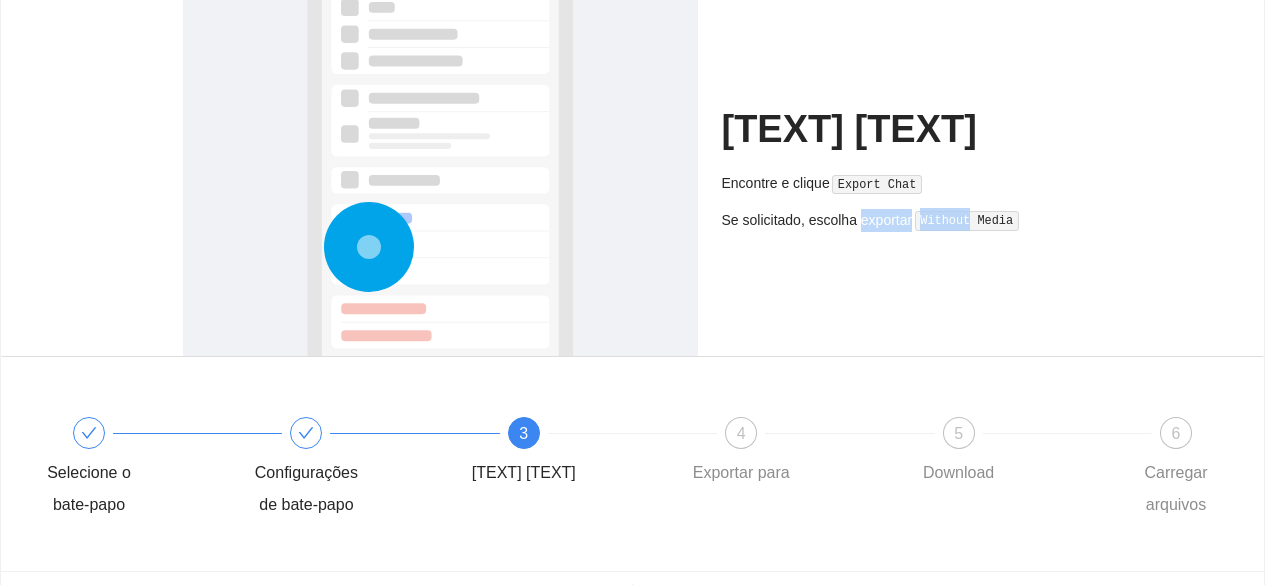 click on "Without Media" at bounding box center (877, 185) 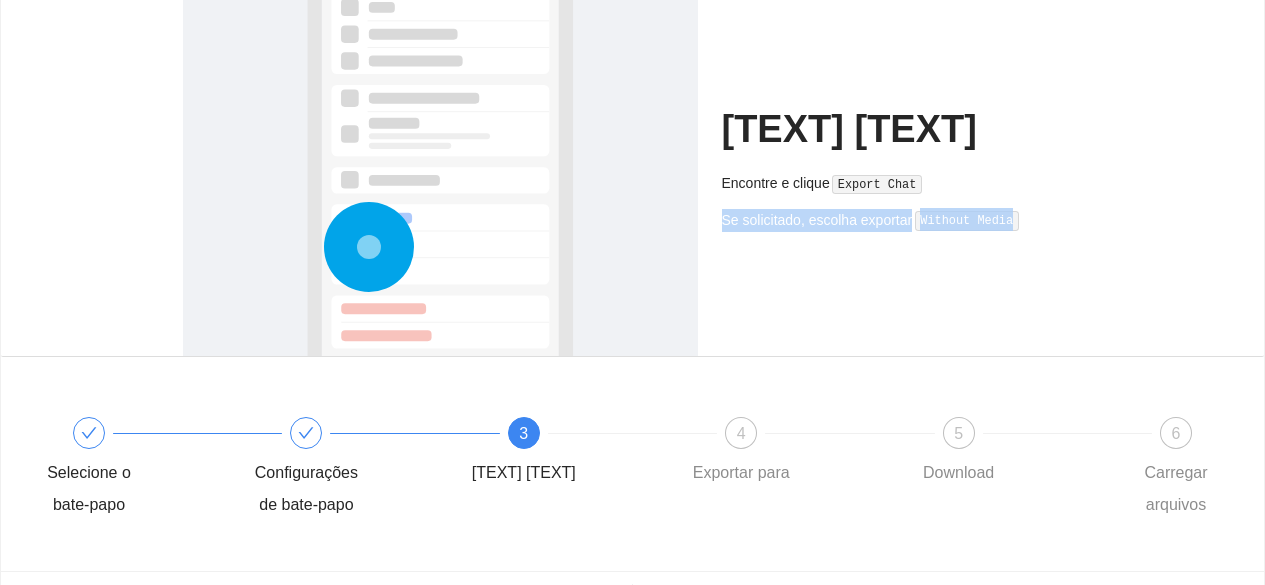 click on "Without Media" at bounding box center (877, 185) 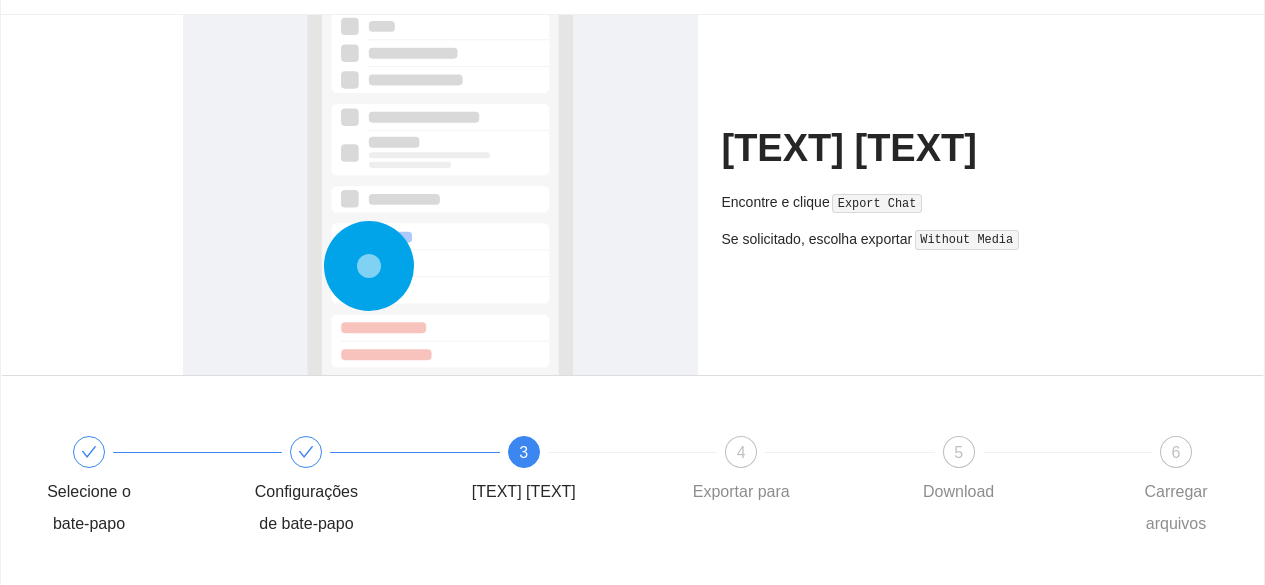 click on "Encontre e clique Export Chat" at bounding box center (902, 202) 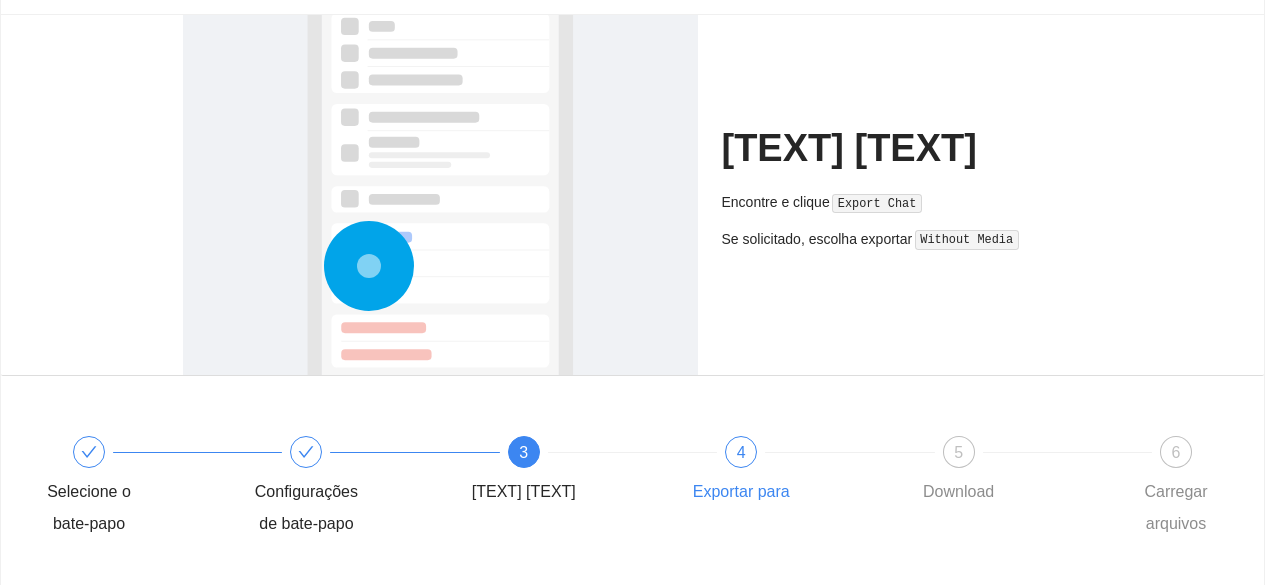click on "4" at bounding box center (741, 452) 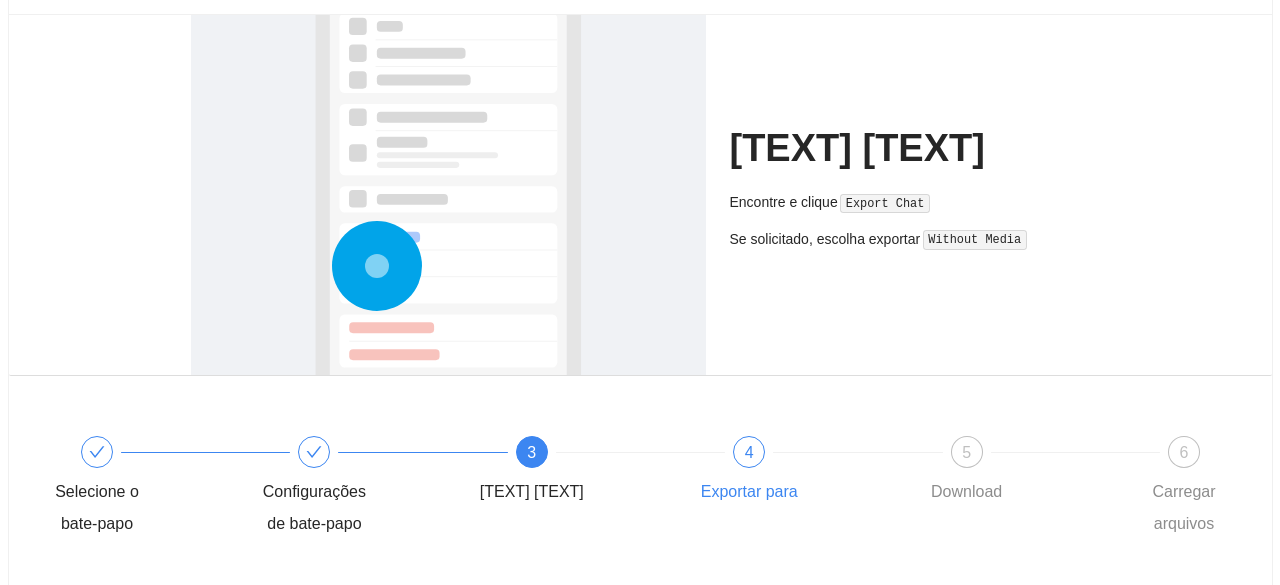 scroll, scrollTop: 0, scrollLeft: 0, axis: both 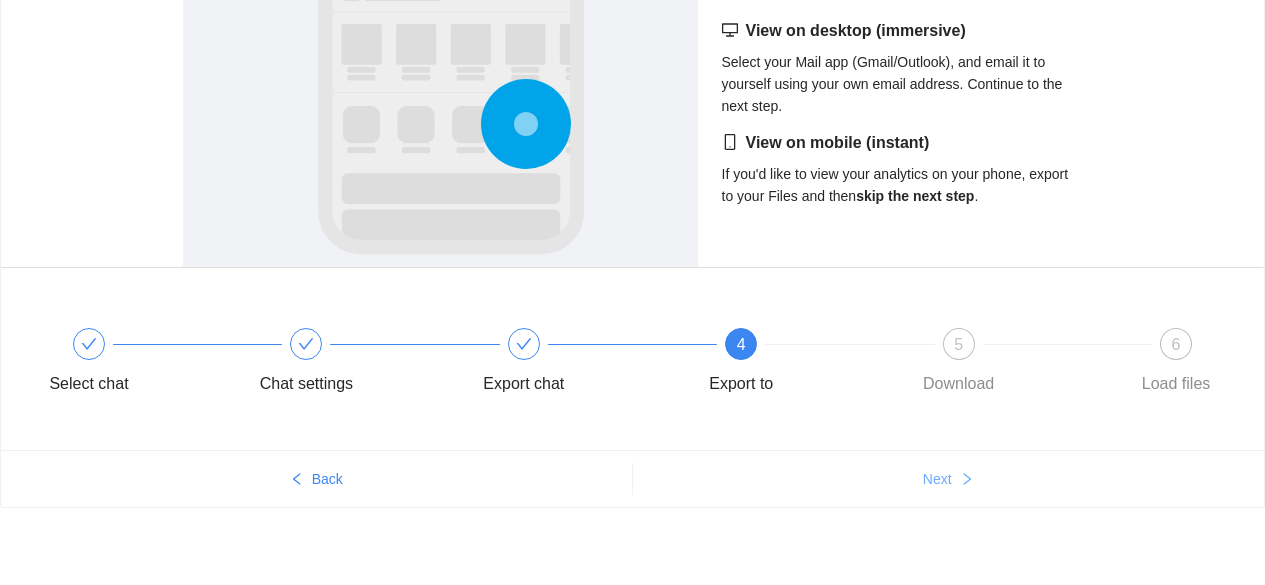 click on "Next" at bounding box center (316, 479) 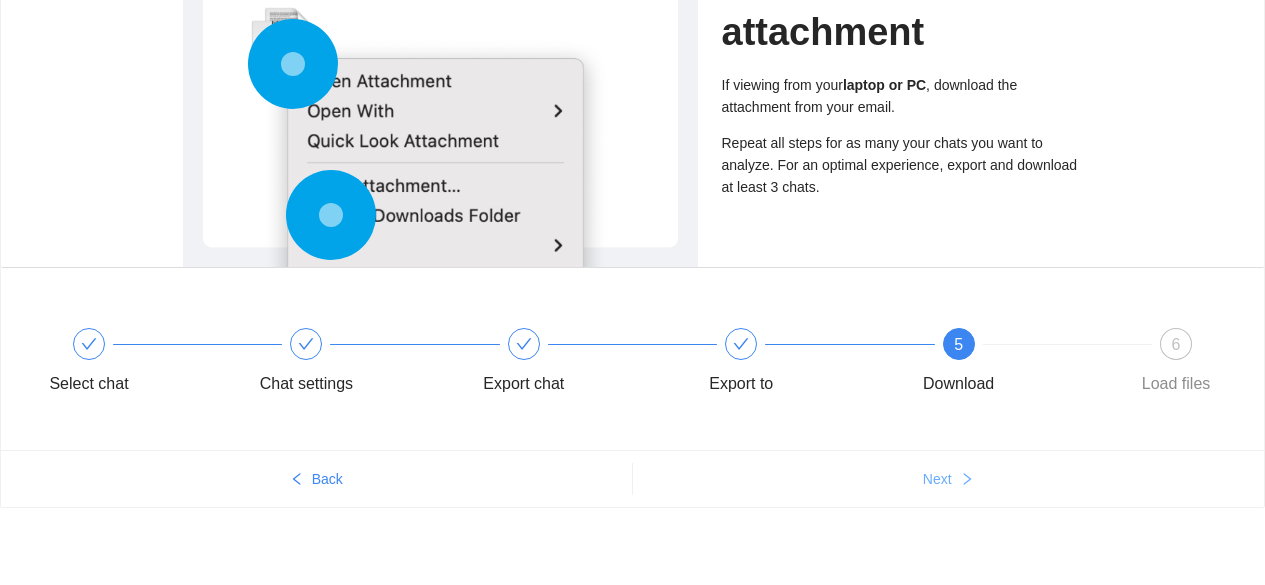 click on "Next" at bounding box center (316, 479) 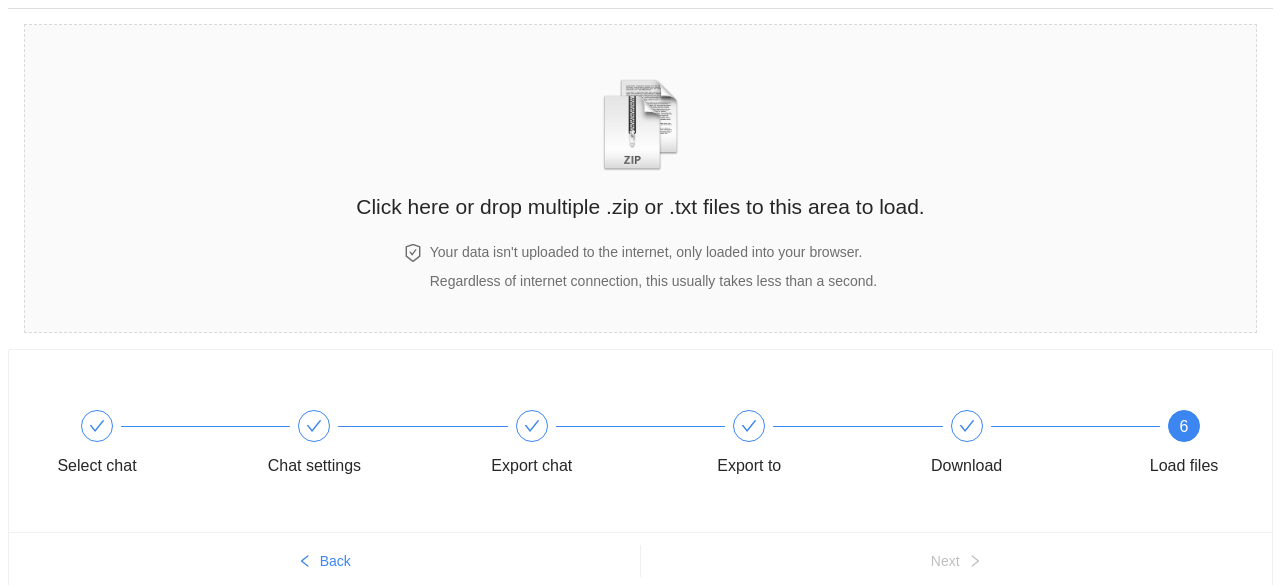 scroll, scrollTop: 0, scrollLeft: 0, axis: both 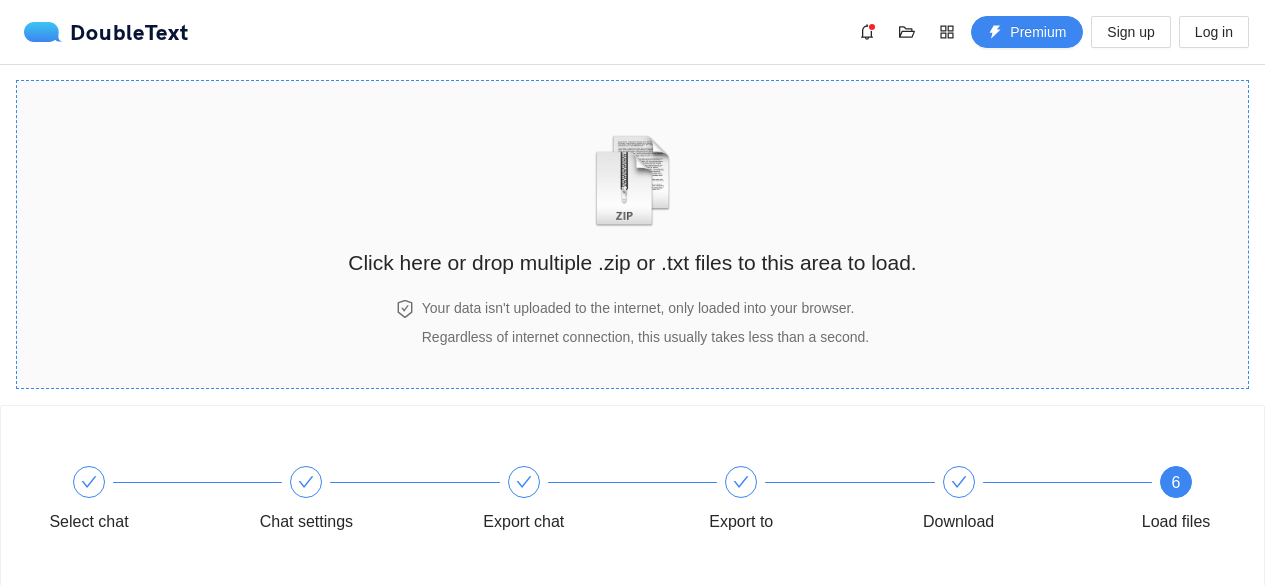click at bounding box center [632, 181] 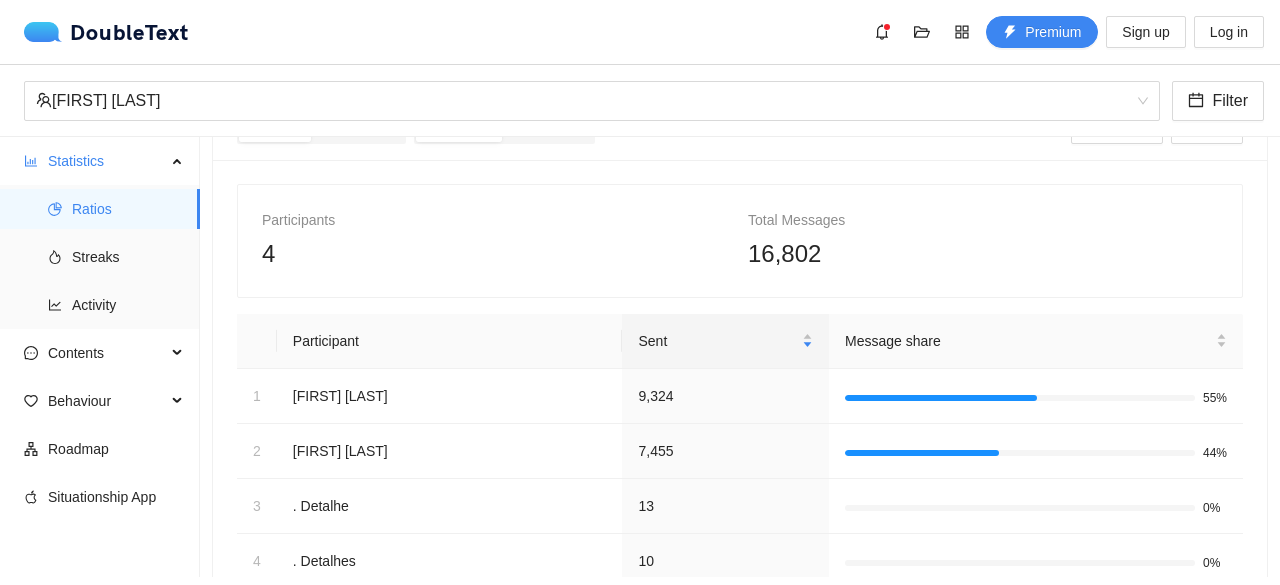 scroll, scrollTop: 0, scrollLeft: 0, axis: both 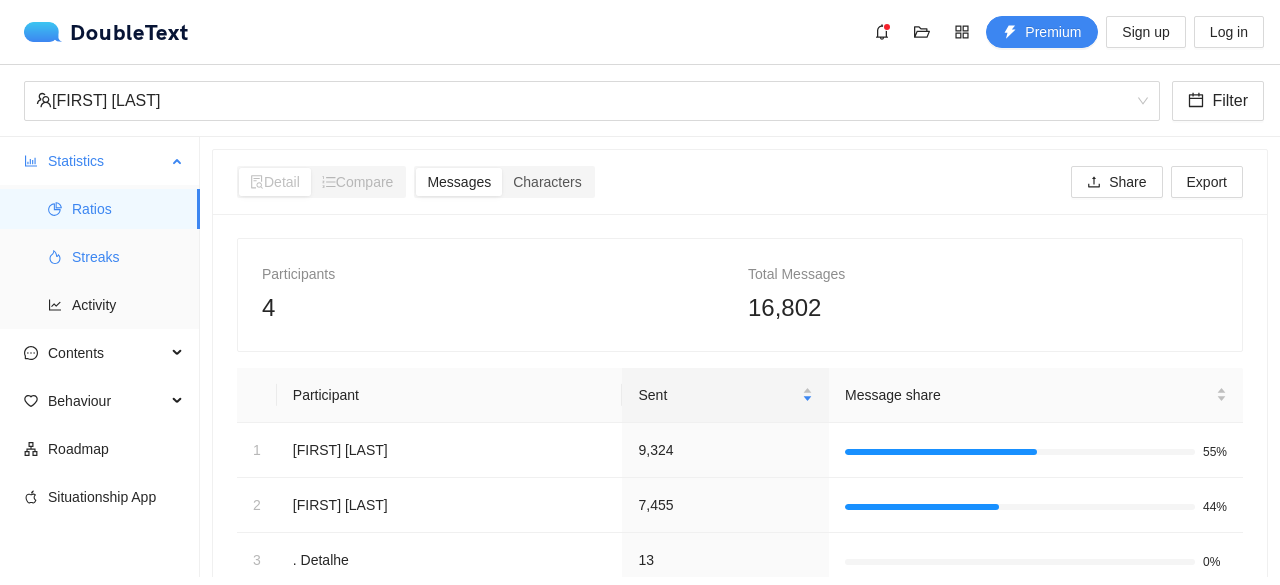 click on "Streaks" at bounding box center [128, 257] 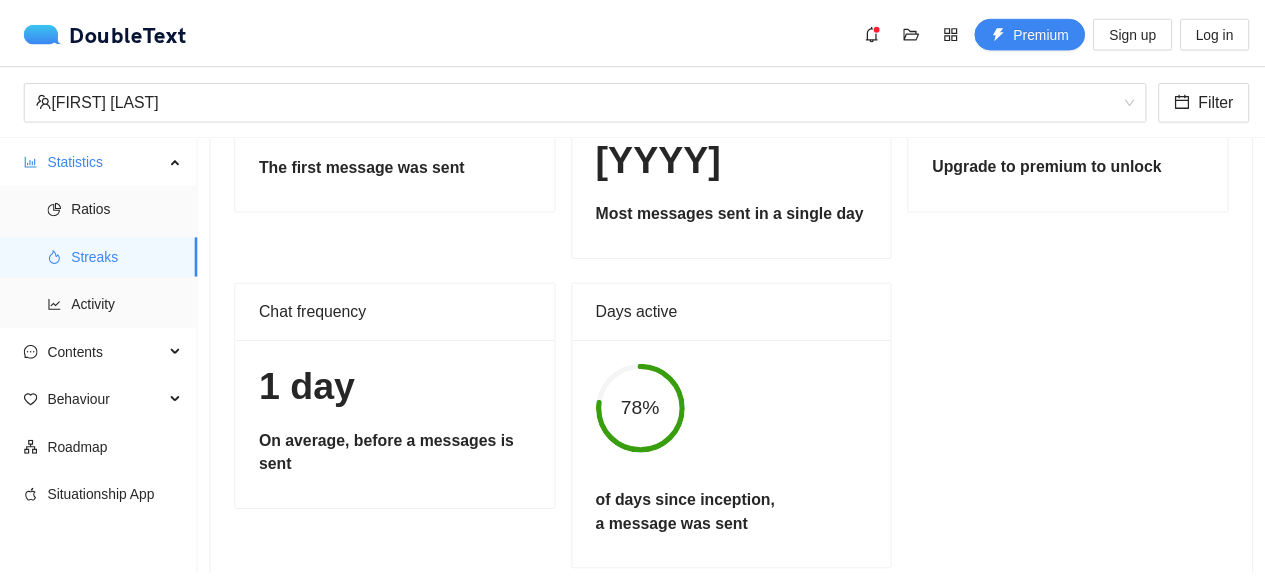 scroll, scrollTop: 0, scrollLeft: 0, axis: both 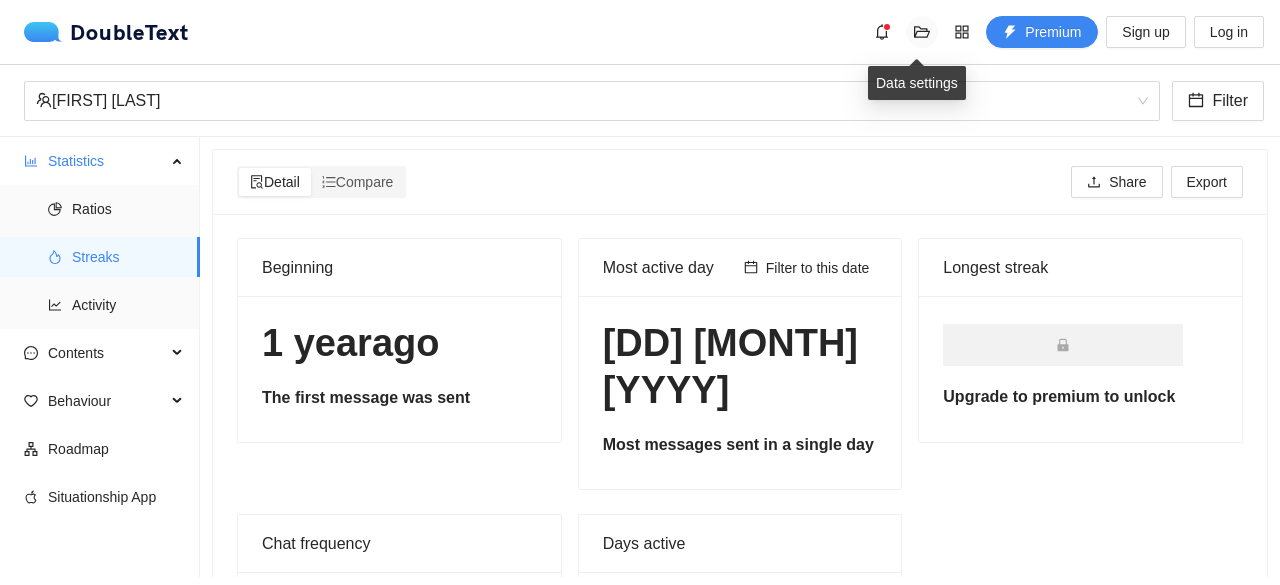 click at bounding box center (922, 32) 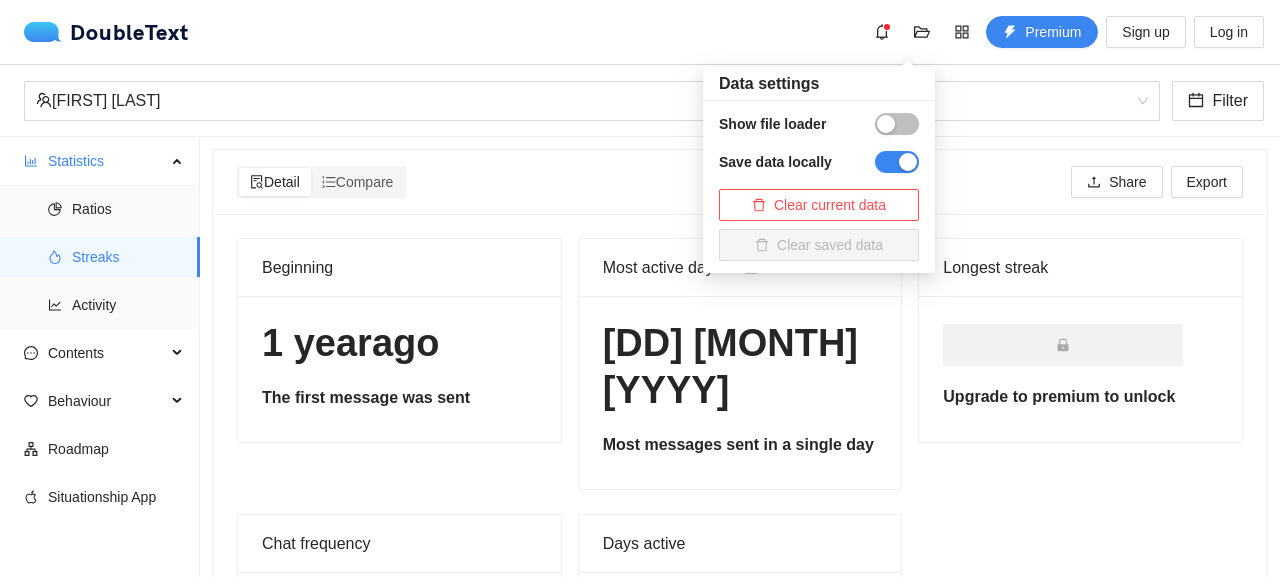 click at bounding box center (886, 124) 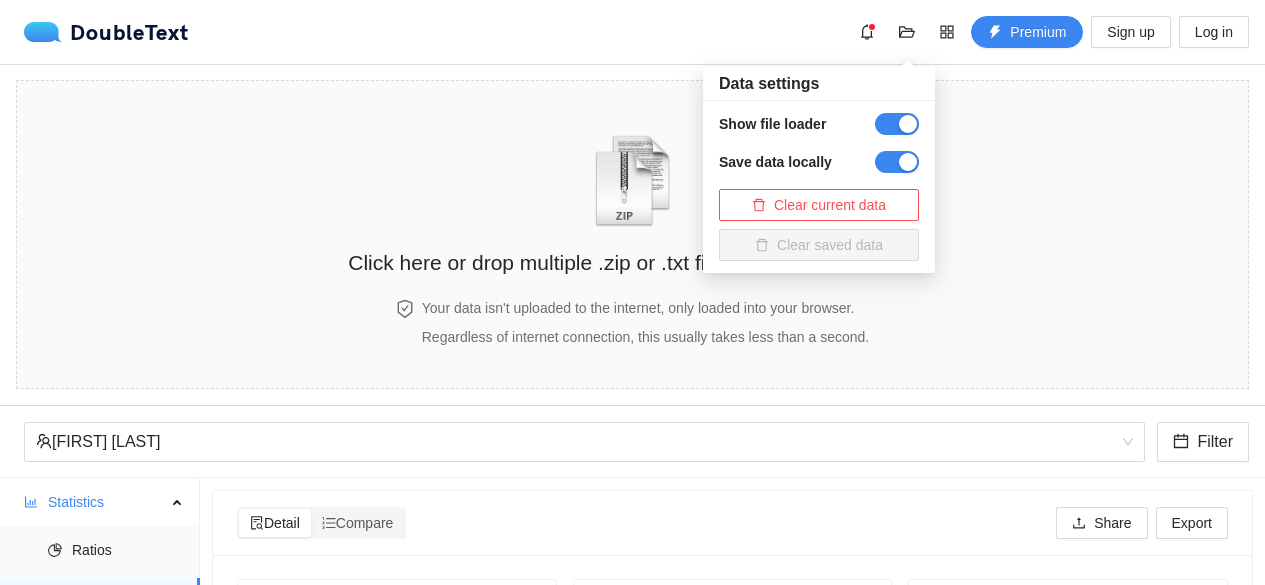 click at bounding box center (897, 124) 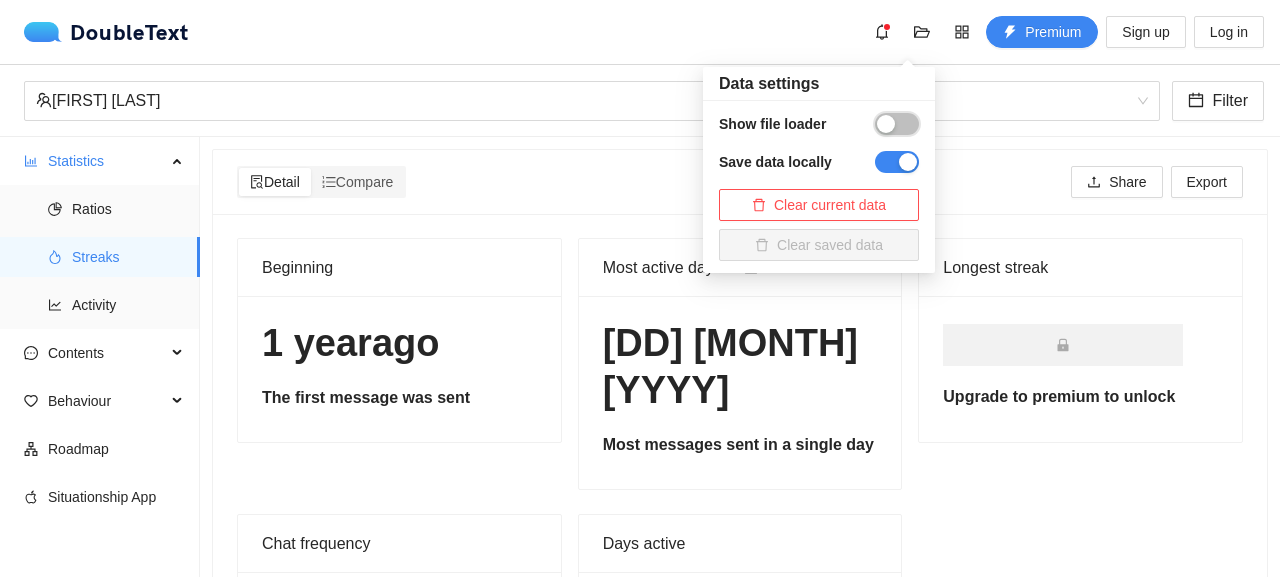 type 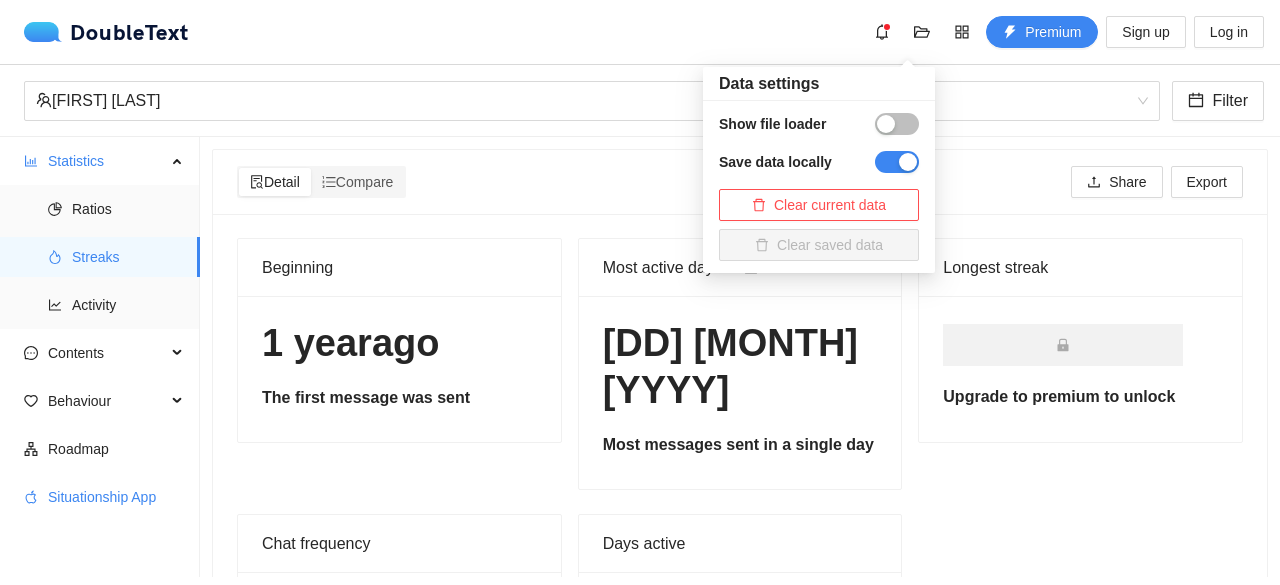 click on "Situationship App" at bounding box center [116, 497] 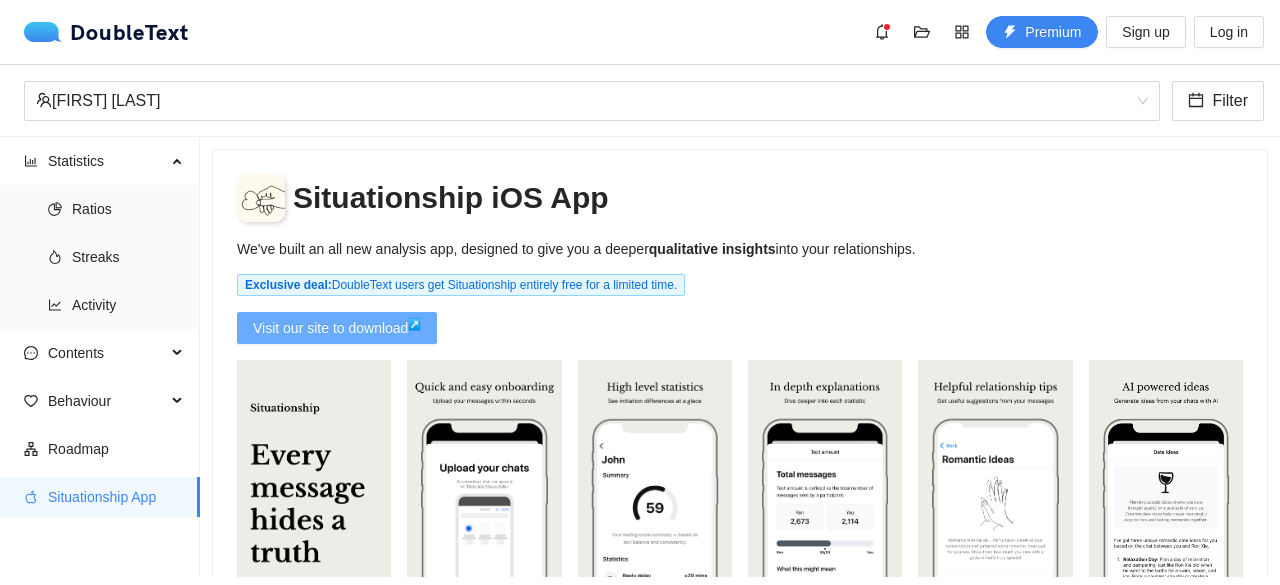 click on "Visit our site to download   ↗" at bounding box center [337, 328] 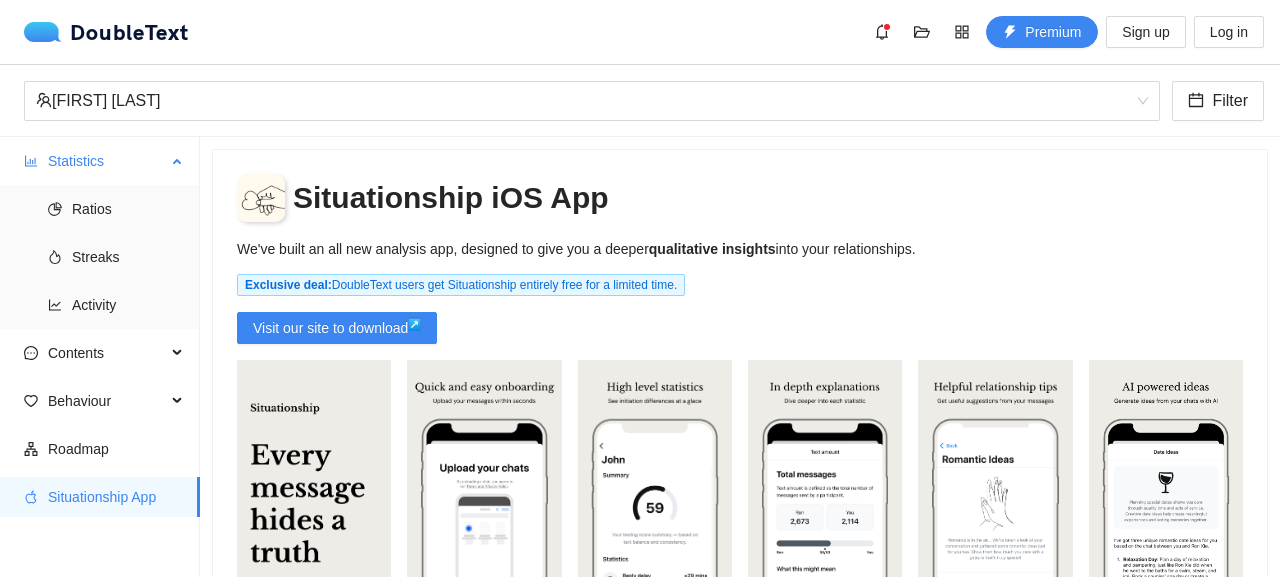 click on "Statistics" at bounding box center [107, 161] 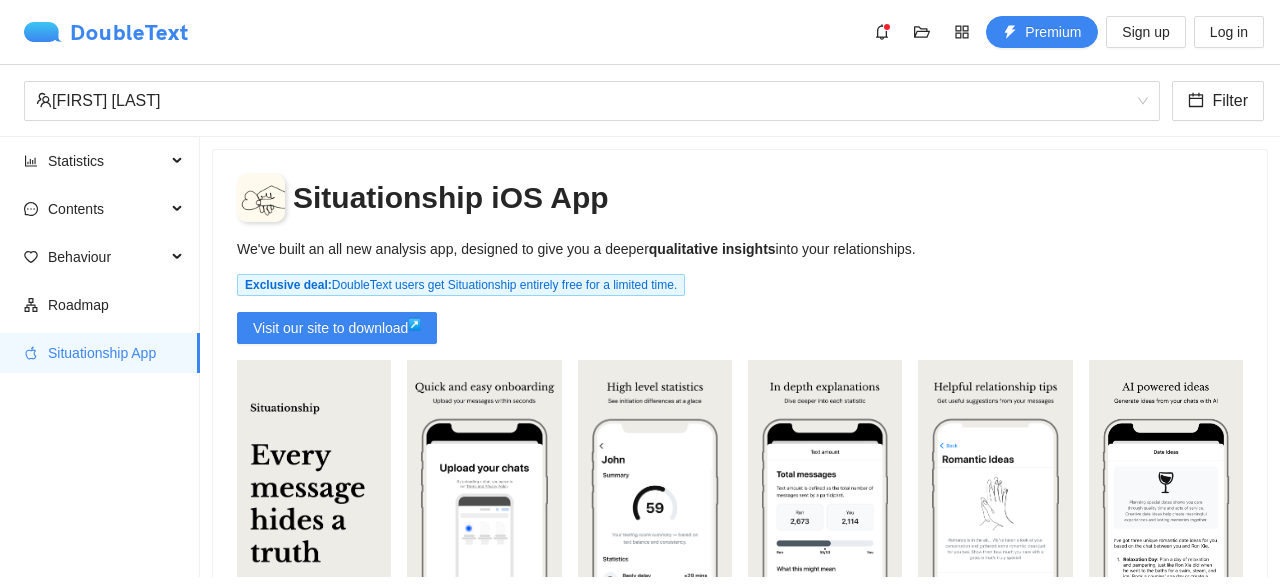 click on "DoubleText" at bounding box center [106, 32] 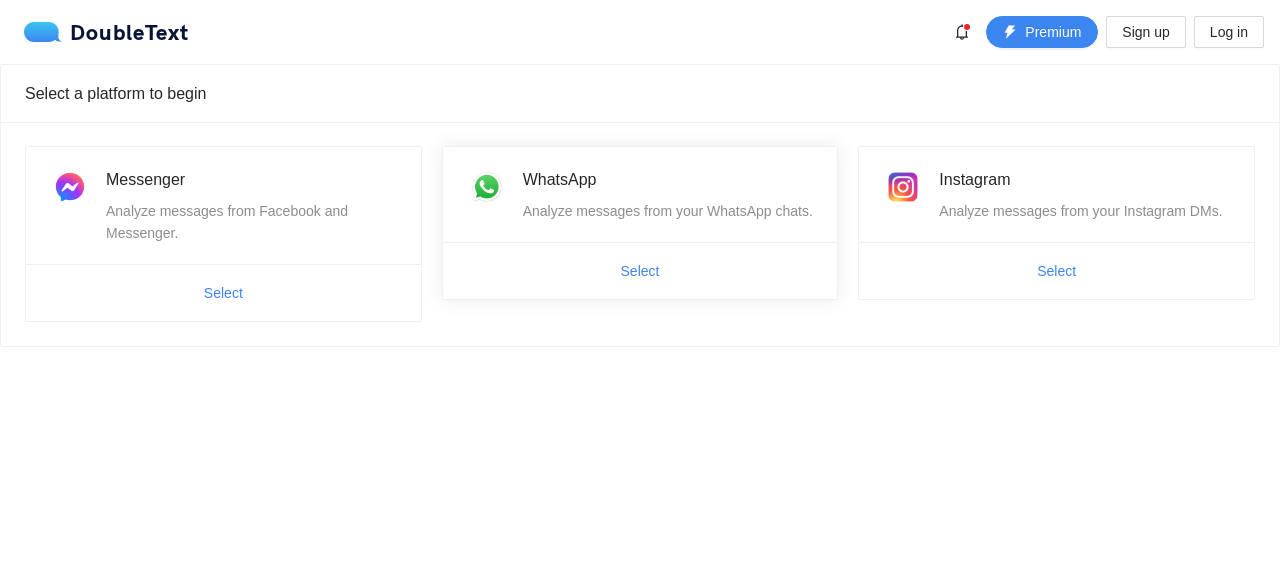 click on "WhatsApp" at bounding box center [560, 179] 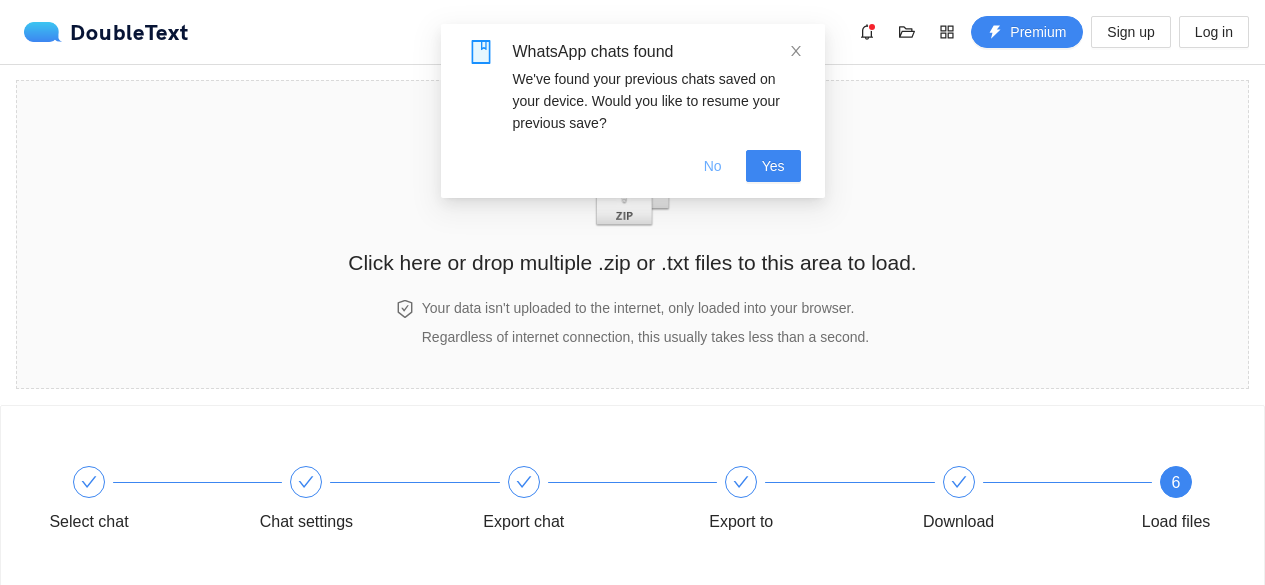 click on "No" at bounding box center (713, 166) 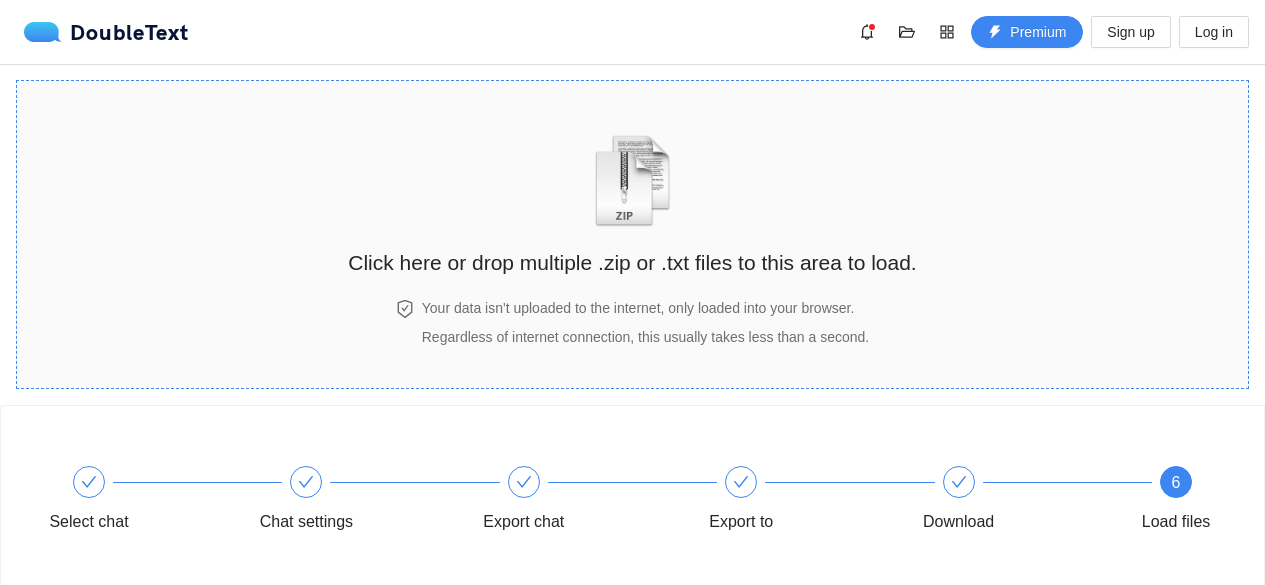 scroll, scrollTop: 138, scrollLeft: 0, axis: vertical 